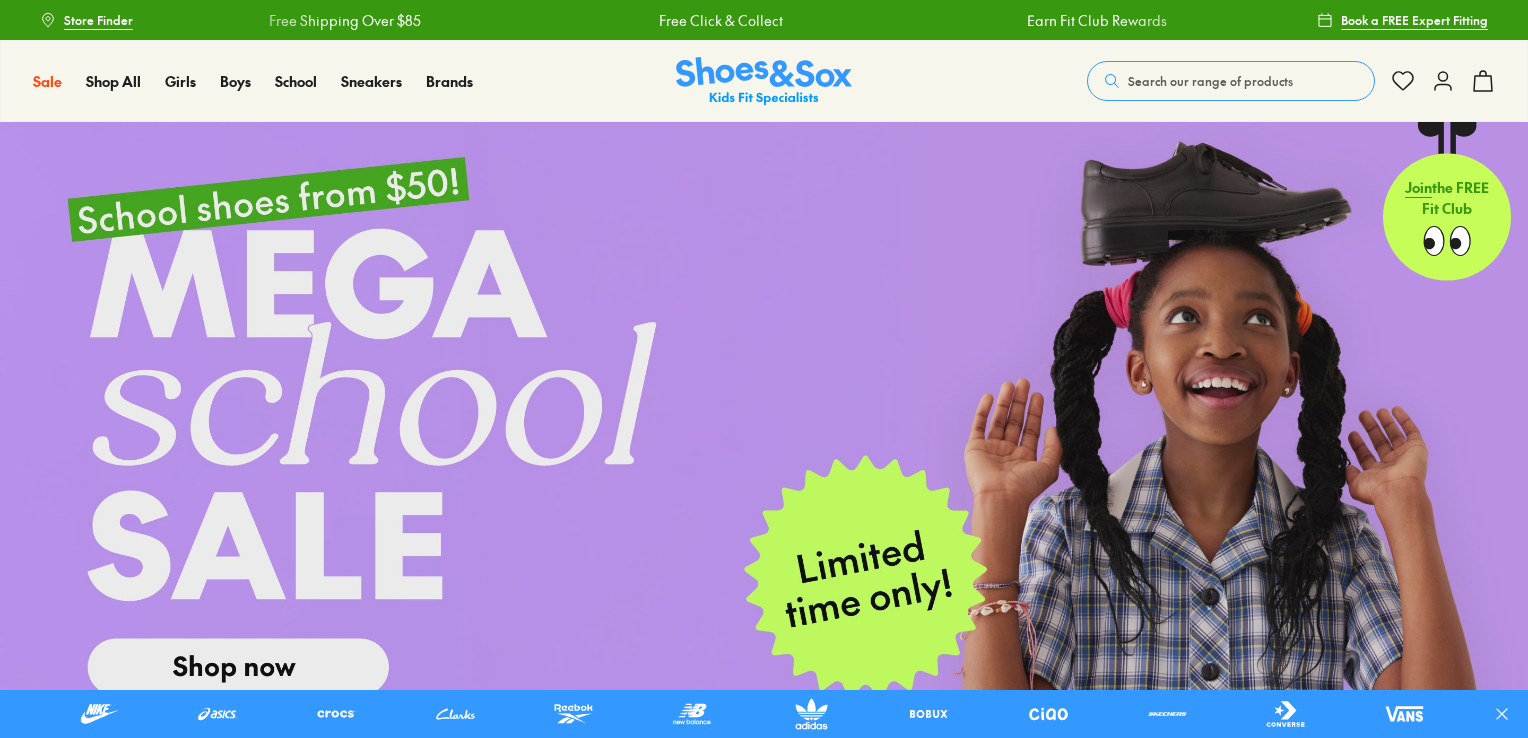 scroll, scrollTop: 0, scrollLeft: 0, axis: both 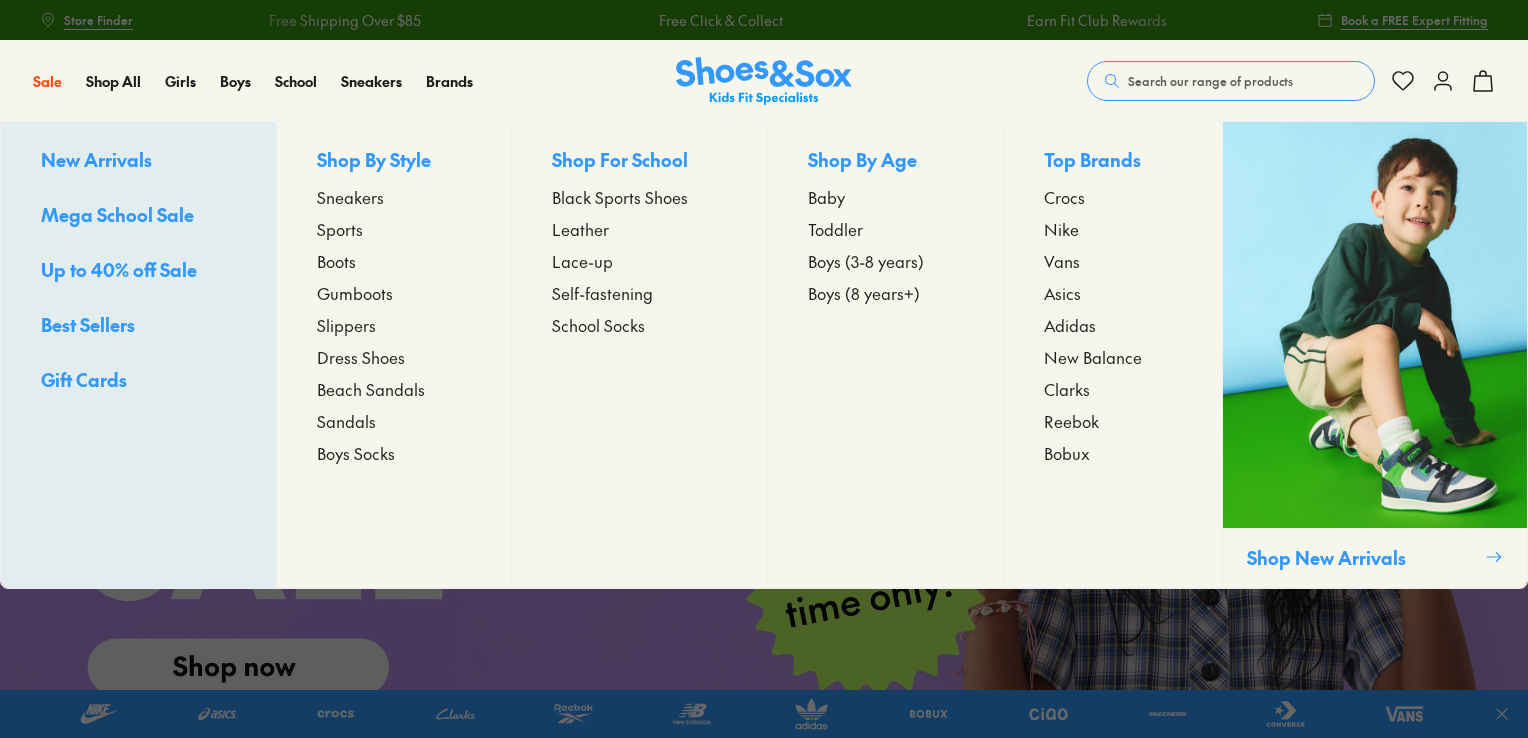 click on "Toddler" at bounding box center (835, 229) 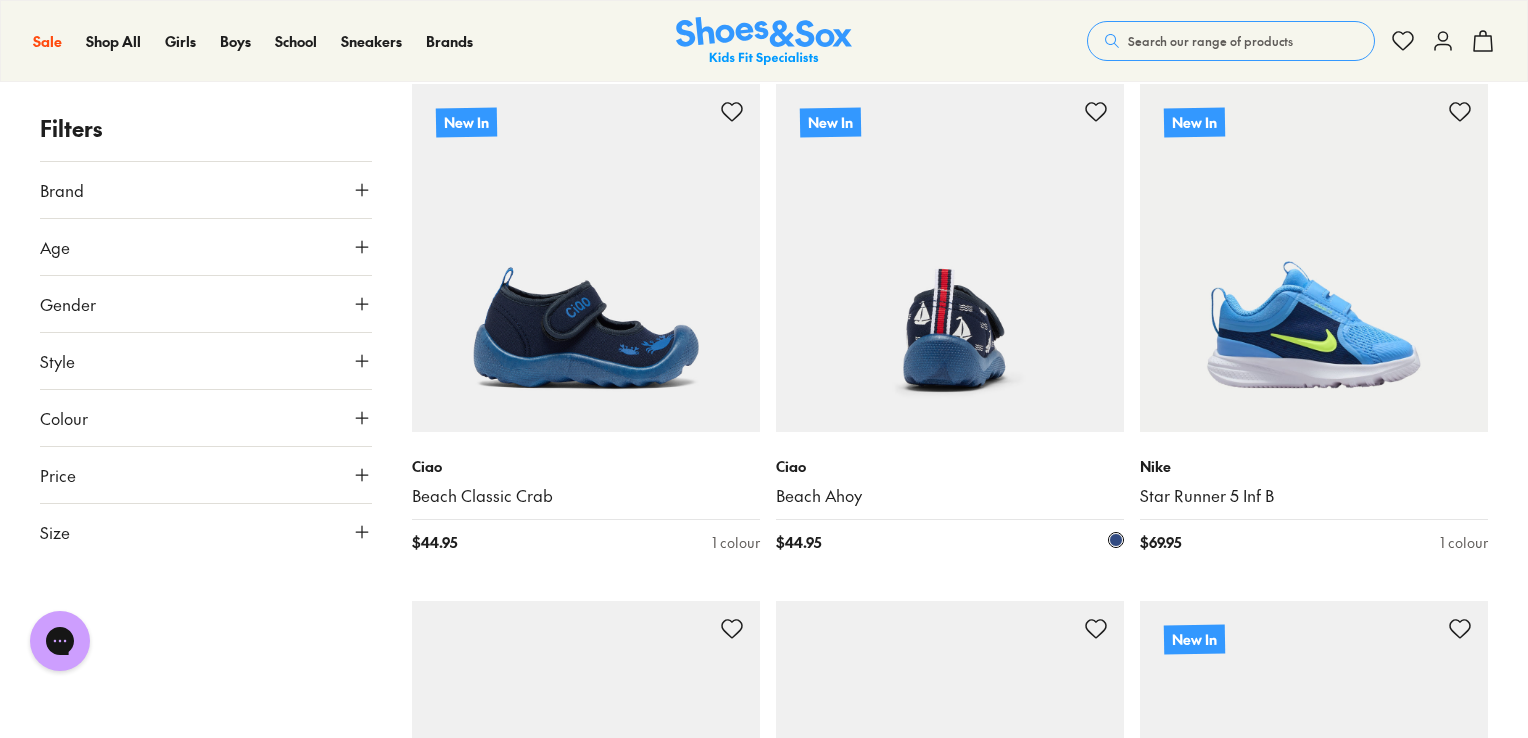 scroll, scrollTop: 2400, scrollLeft: 0, axis: vertical 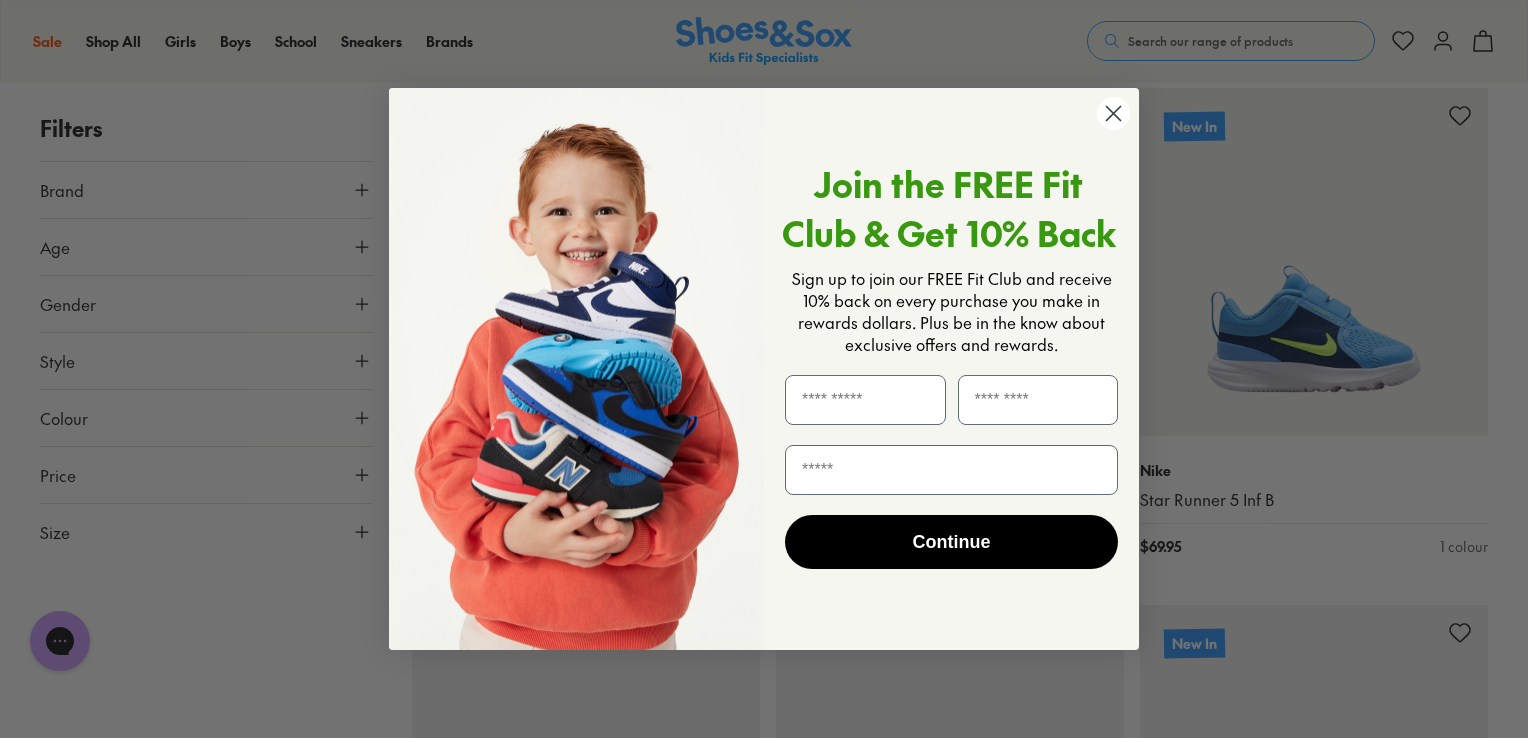 click 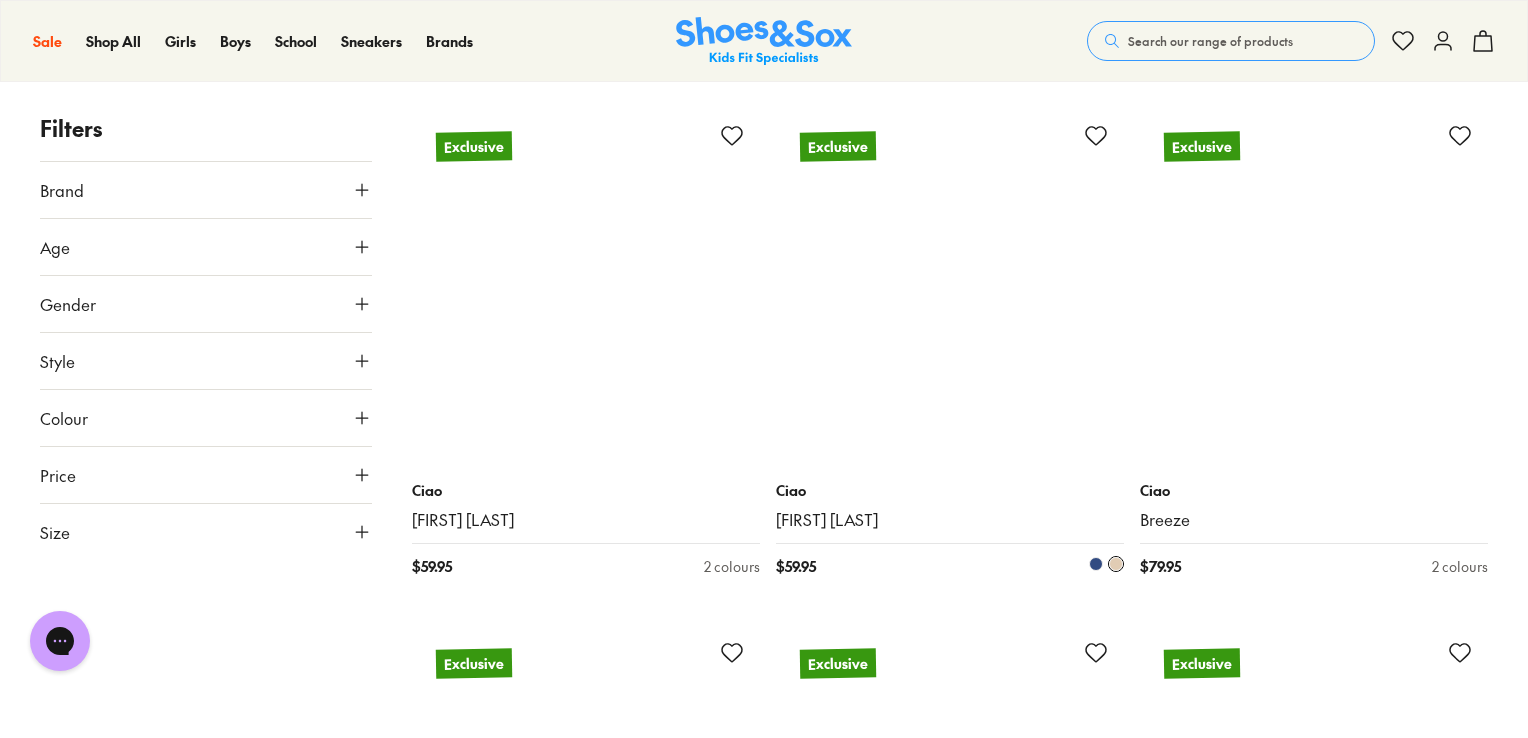scroll, scrollTop: 13285, scrollLeft: 0, axis: vertical 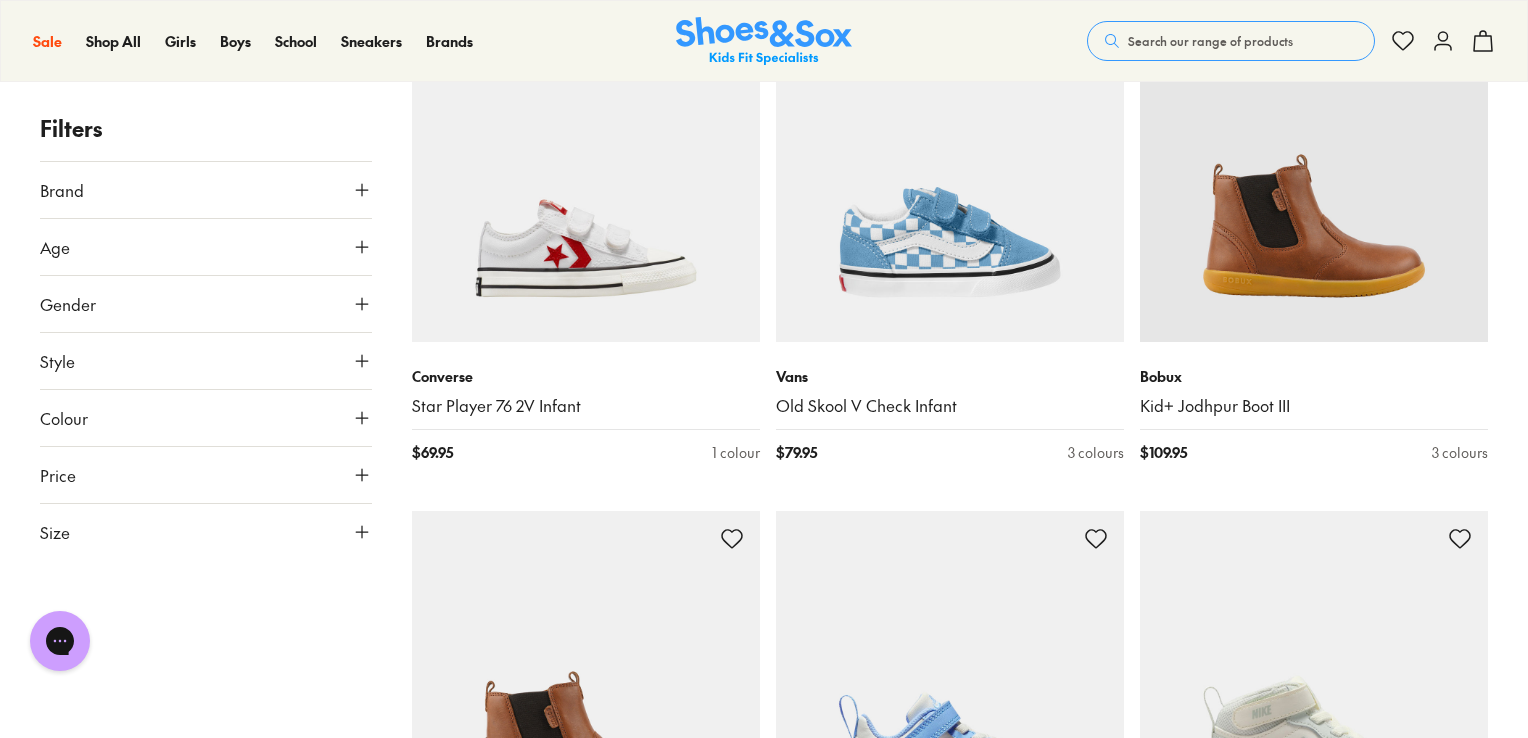 click on "Style" at bounding box center (206, 361) 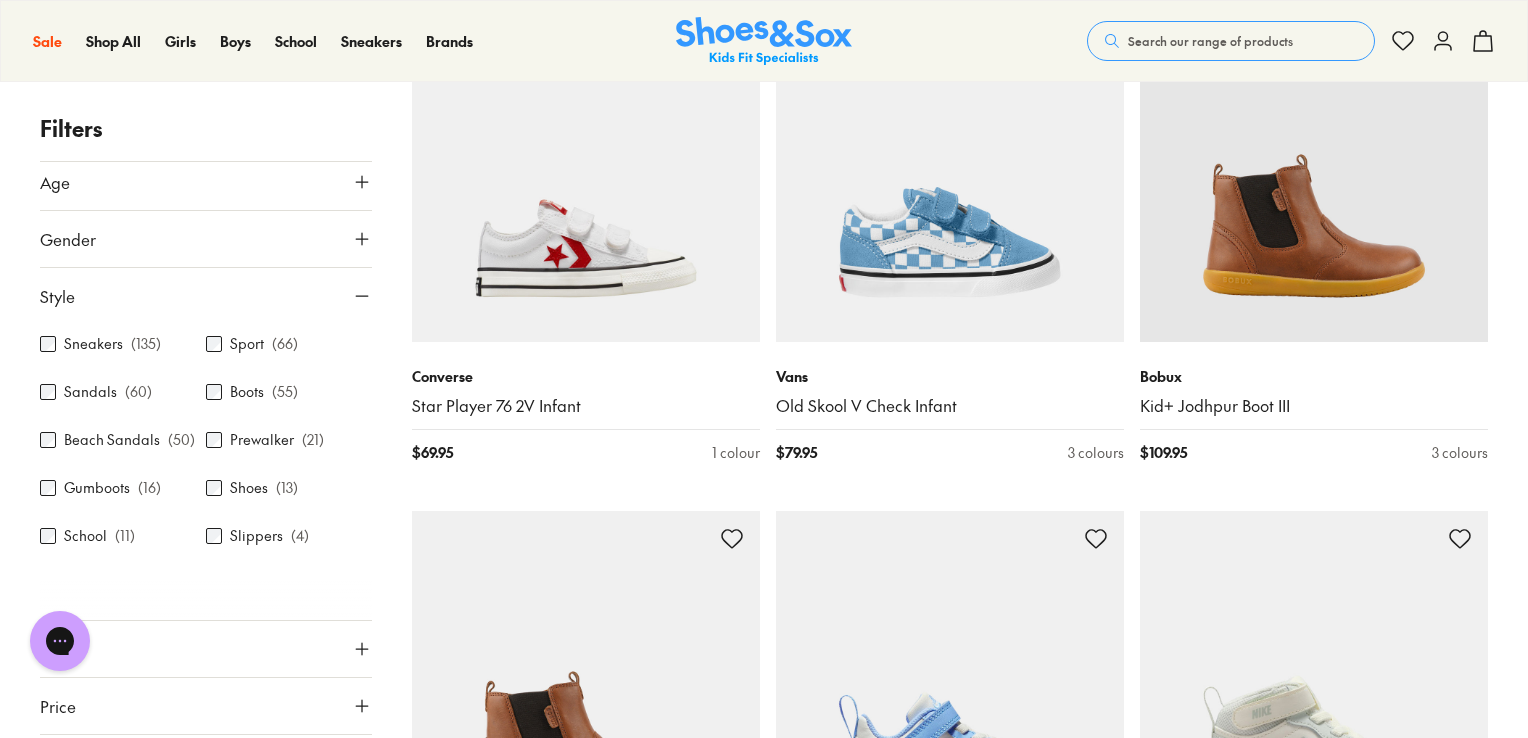 scroll, scrollTop: 100, scrollLeft: 0, axis: vertical 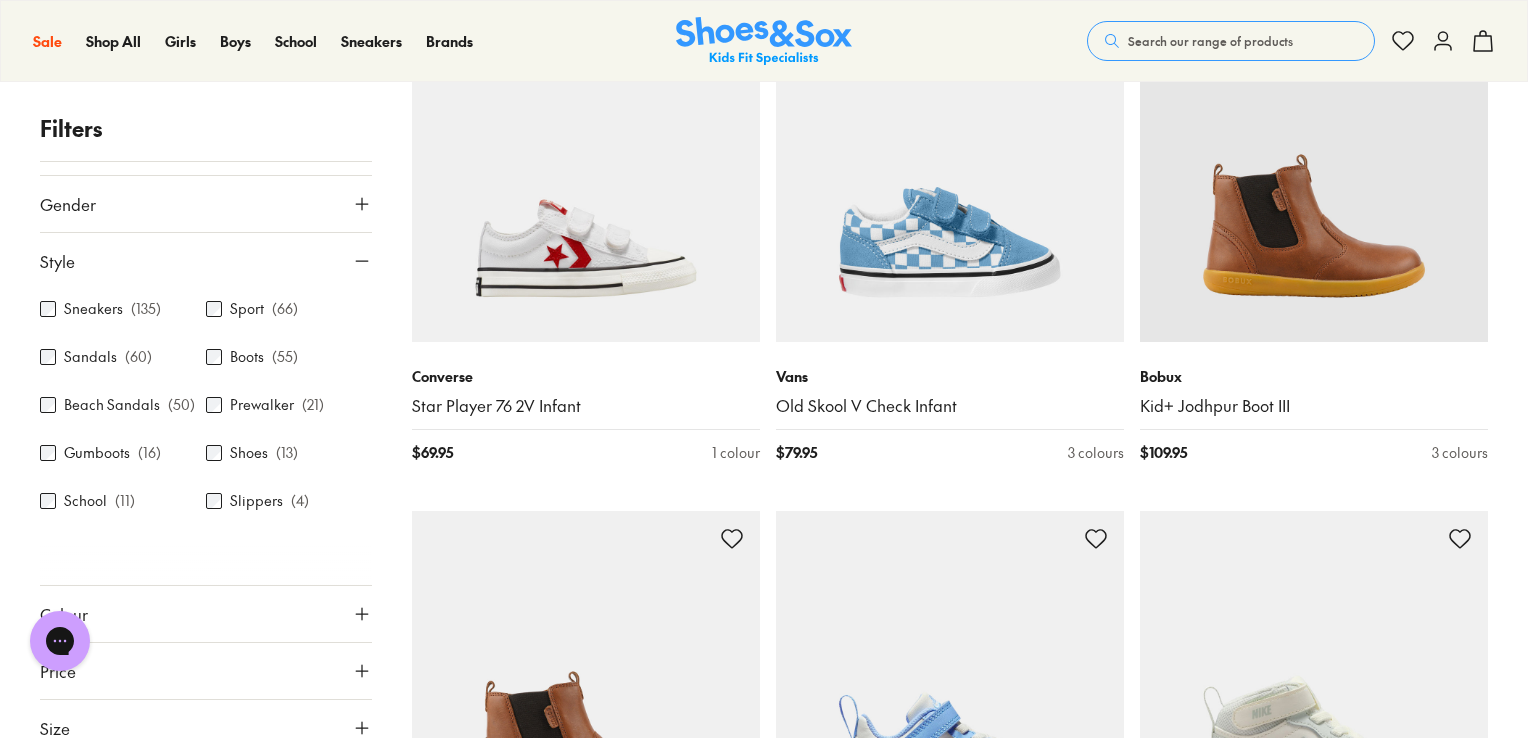 click on "Slippers" at bounding box center (256, 501) 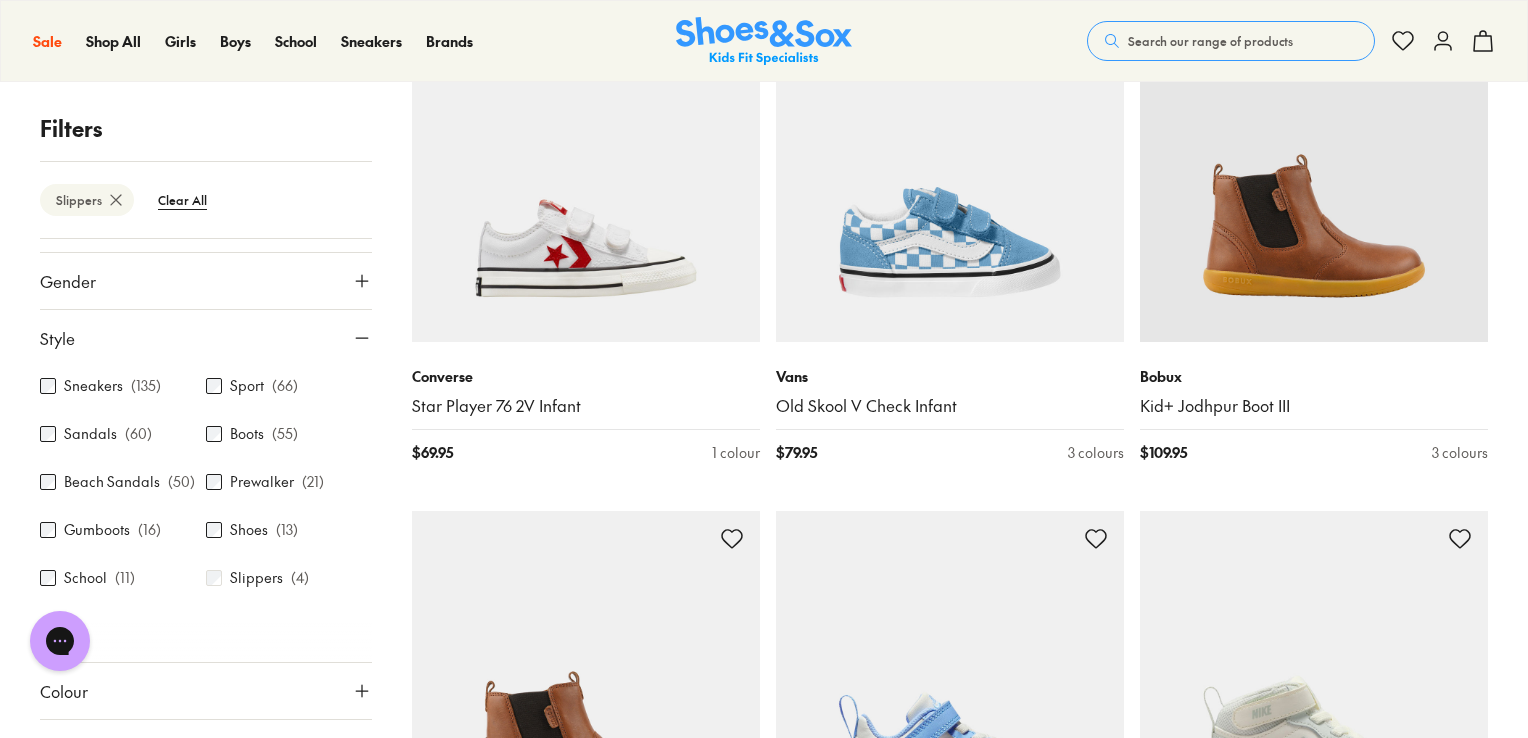 scroll, scrollTop: 0, scrollLeft: 0, axis: both 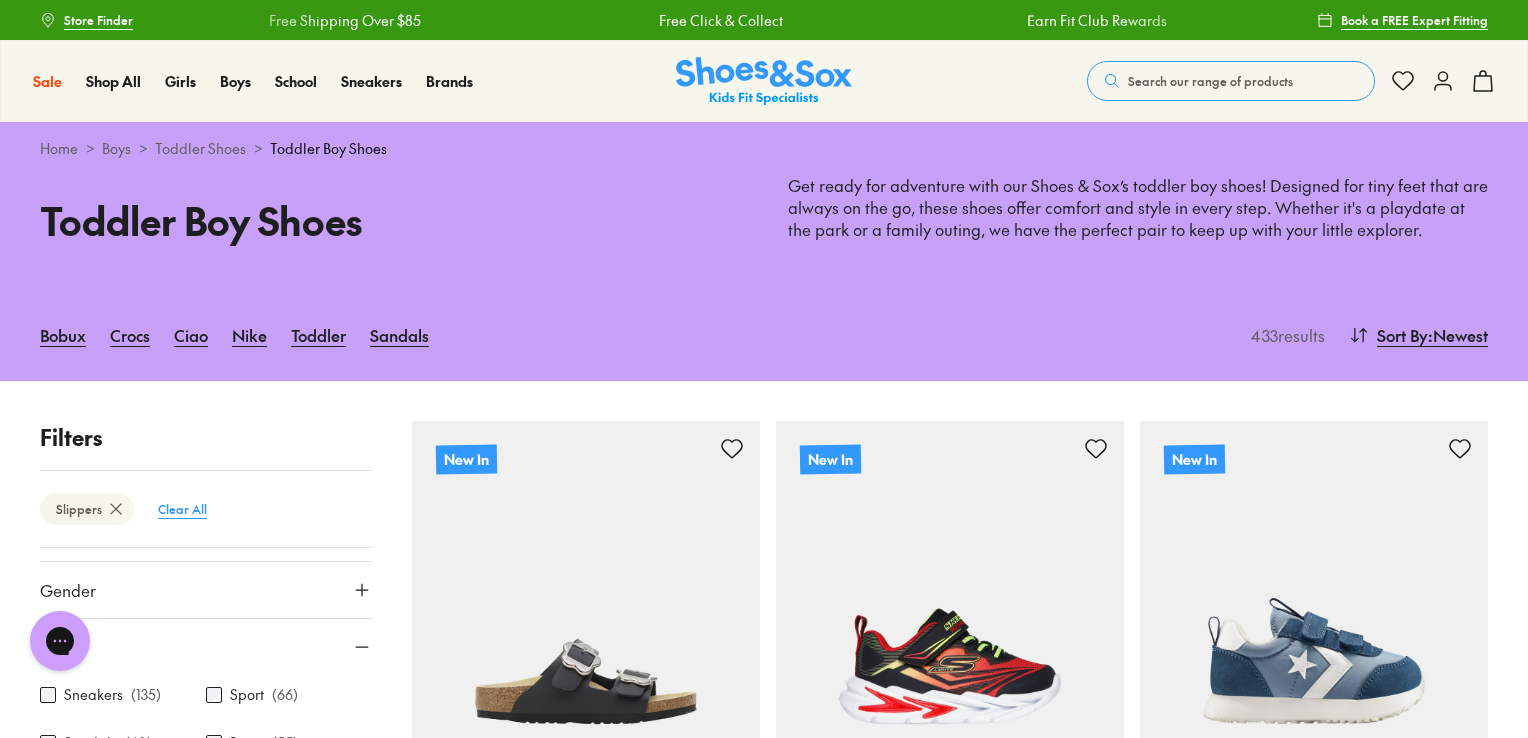 type on "***" 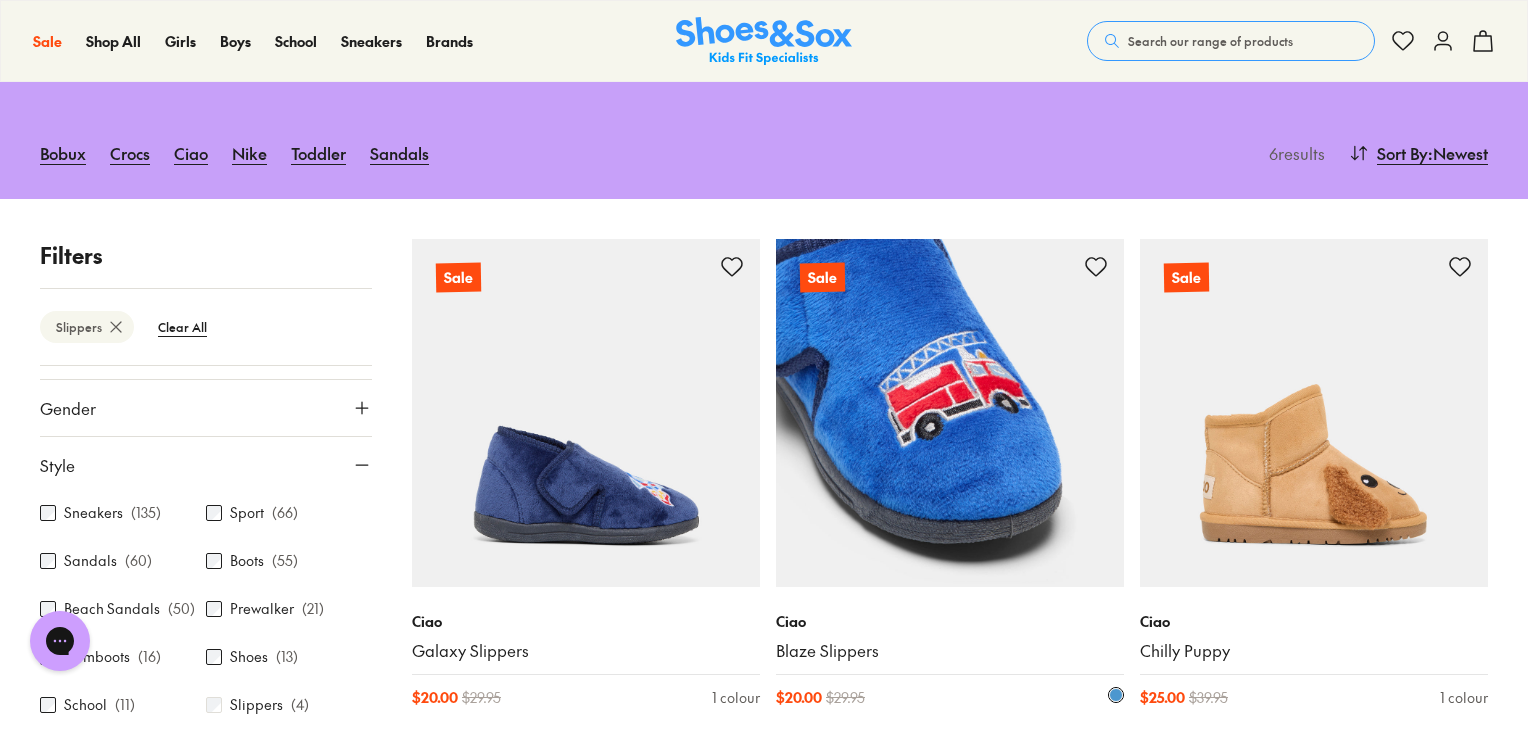 scroll, scrollTop: 200, scrollLeft: 0, axis: vertical 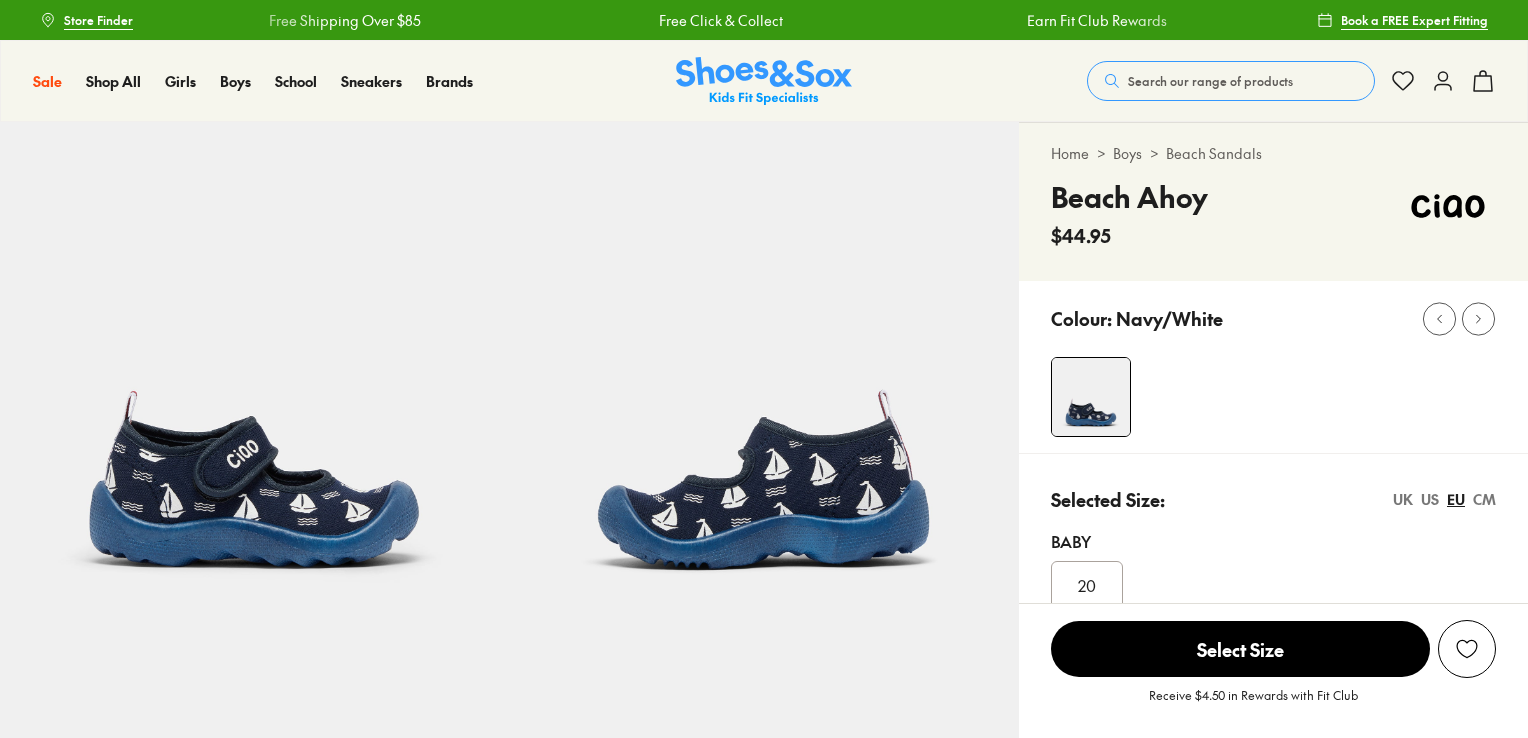 select on "*" 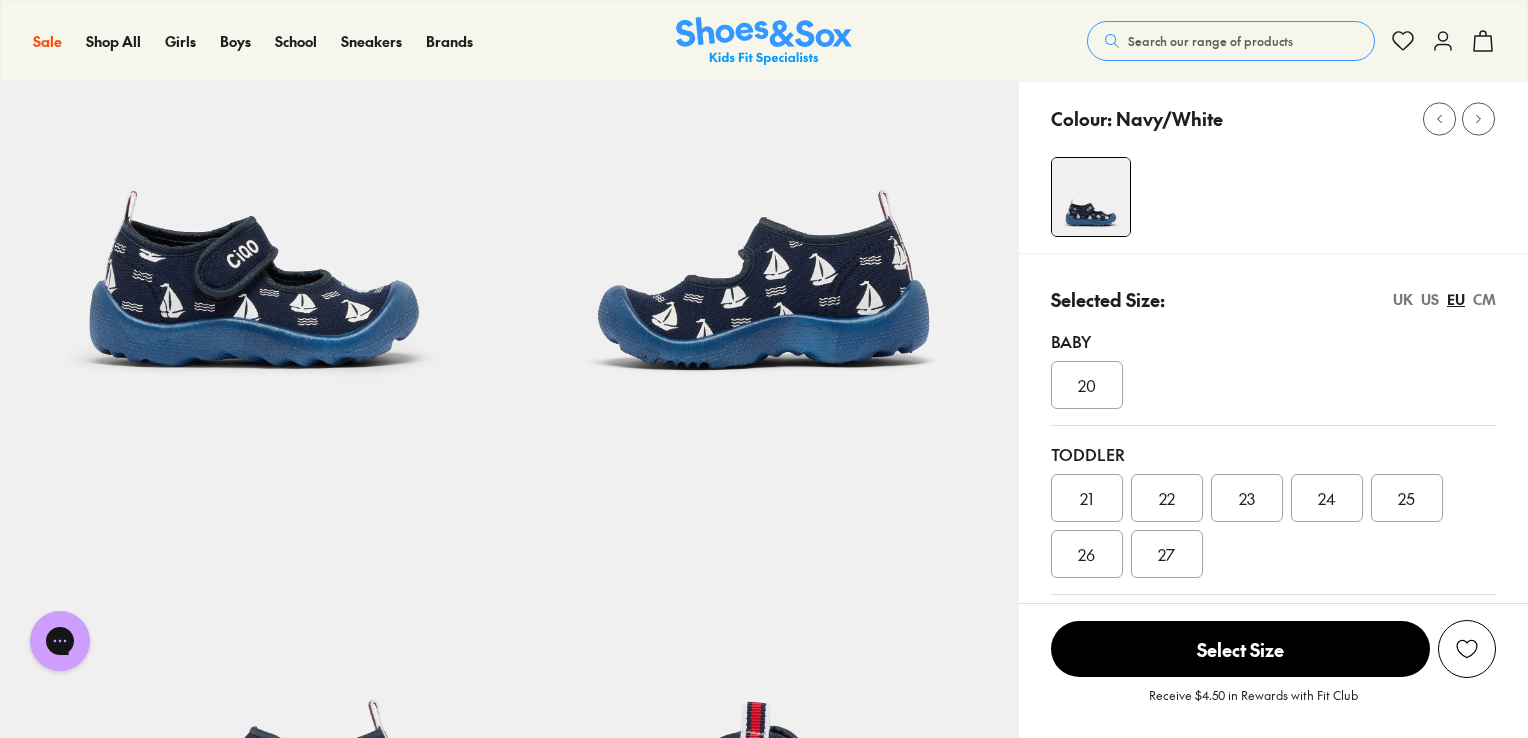 scroll, scrollTop: 300, scrollLeft: 0, axis: vertical 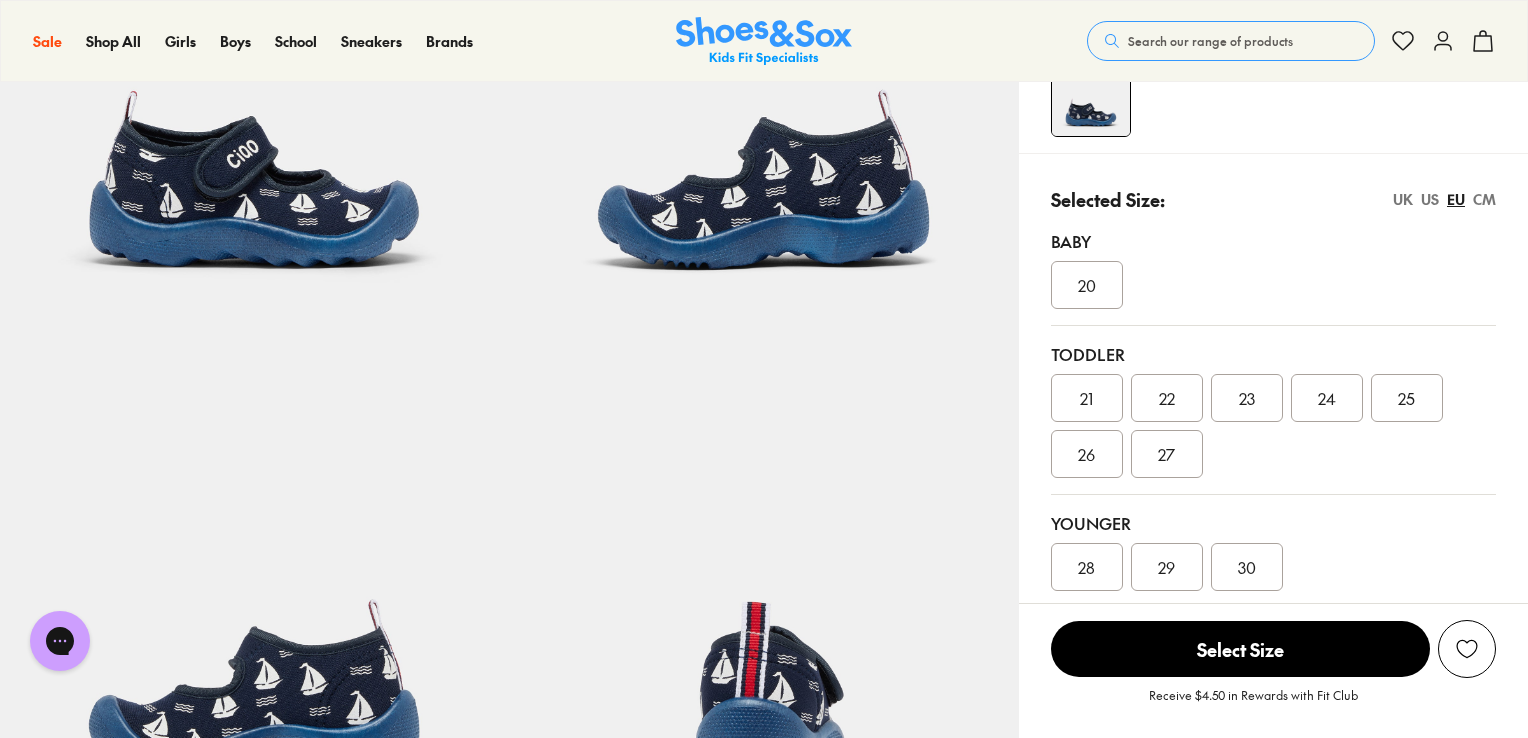 click on "UK" at bounding box center [1403, 199] 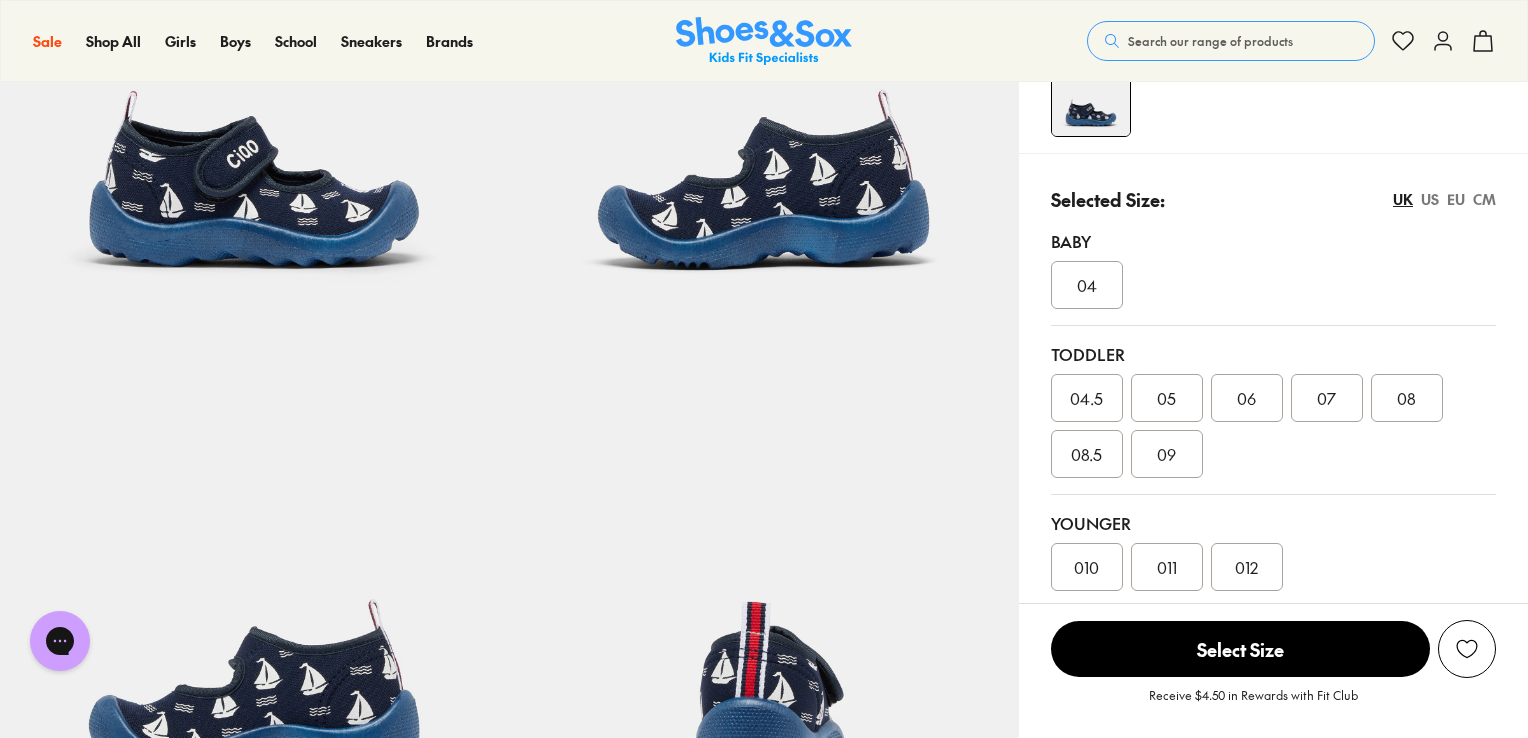 click on "05" at bounding box center (1166, 398) 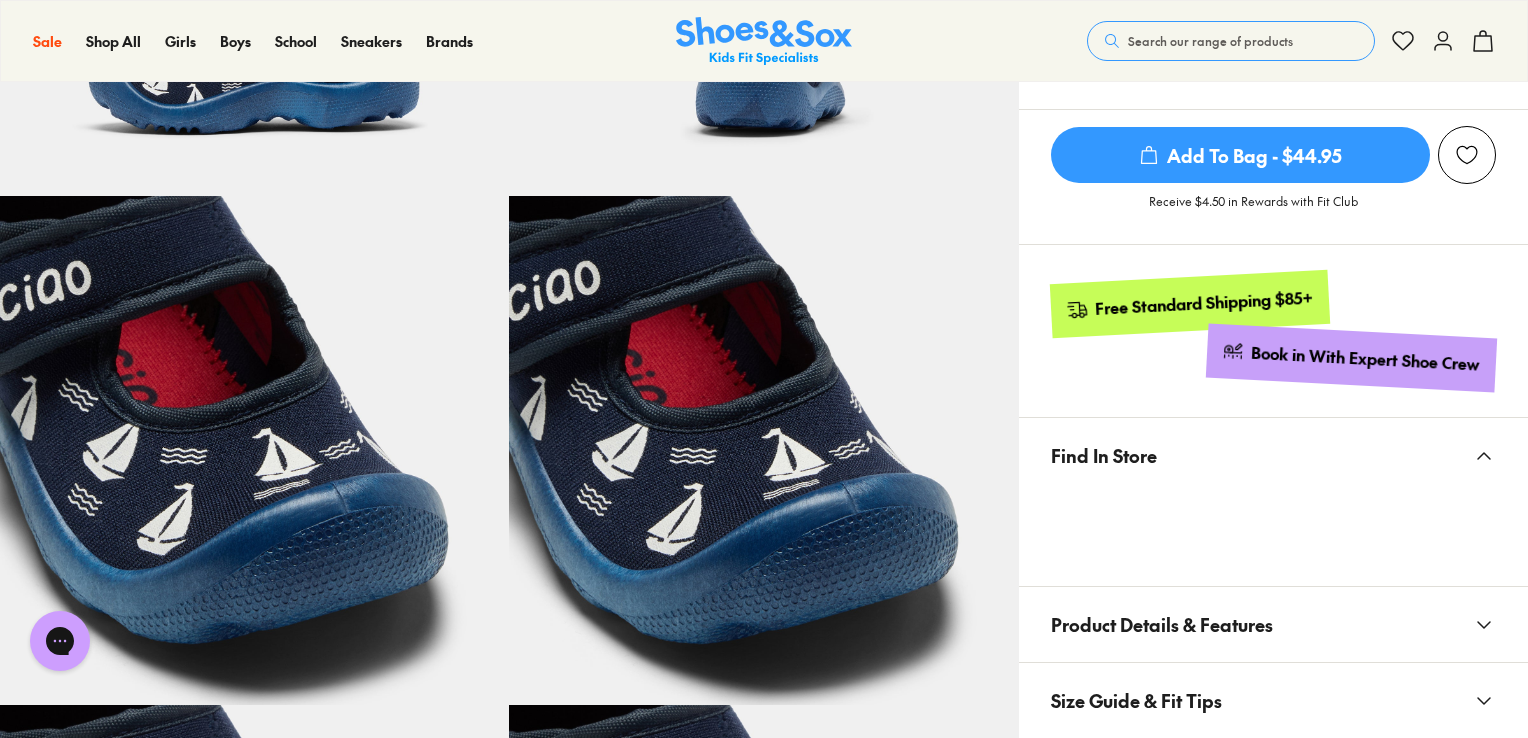 scroll, scrollTop: 800, scrollLeft: 0, axis: vertical 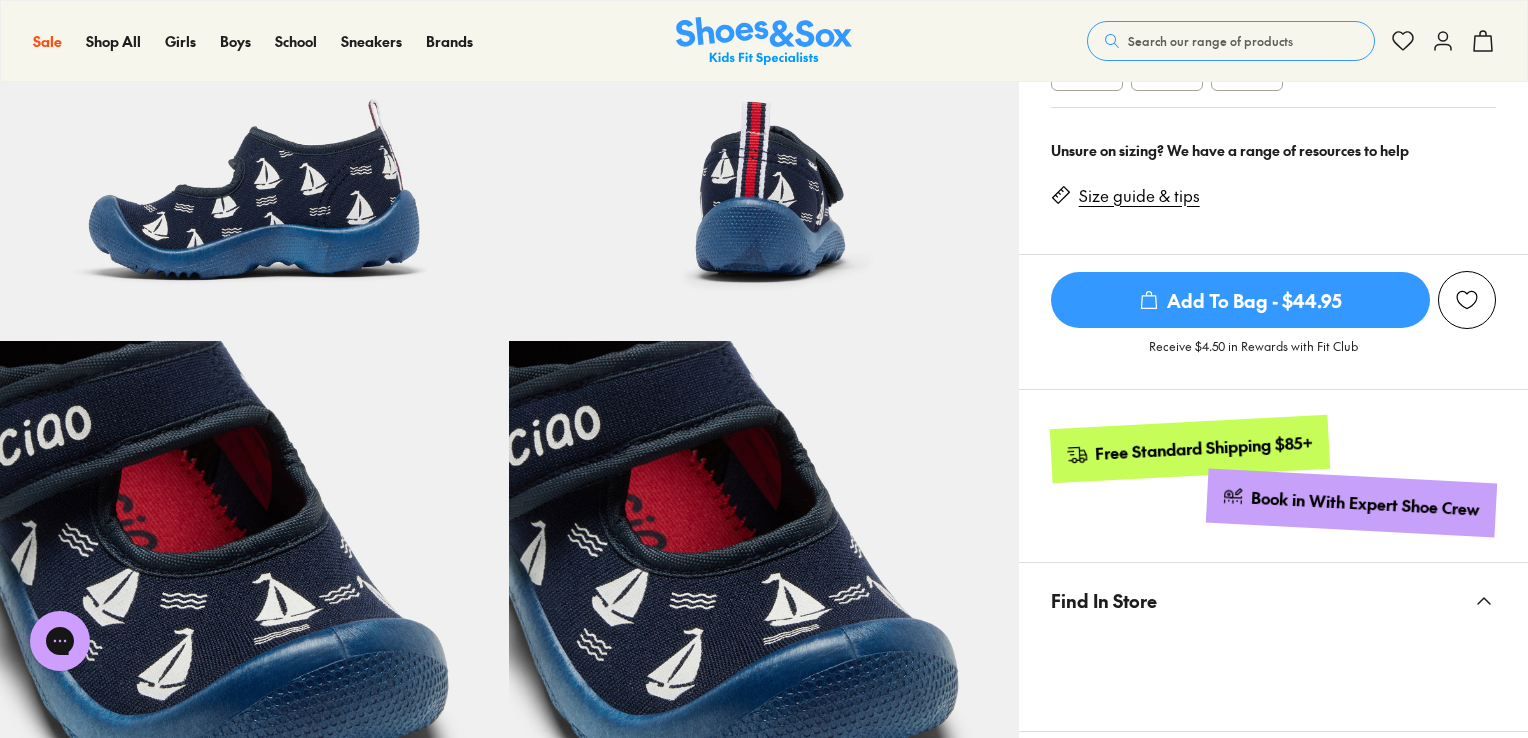 click on "Add To Bag - $44.95" at bounding box center [1240, 300] 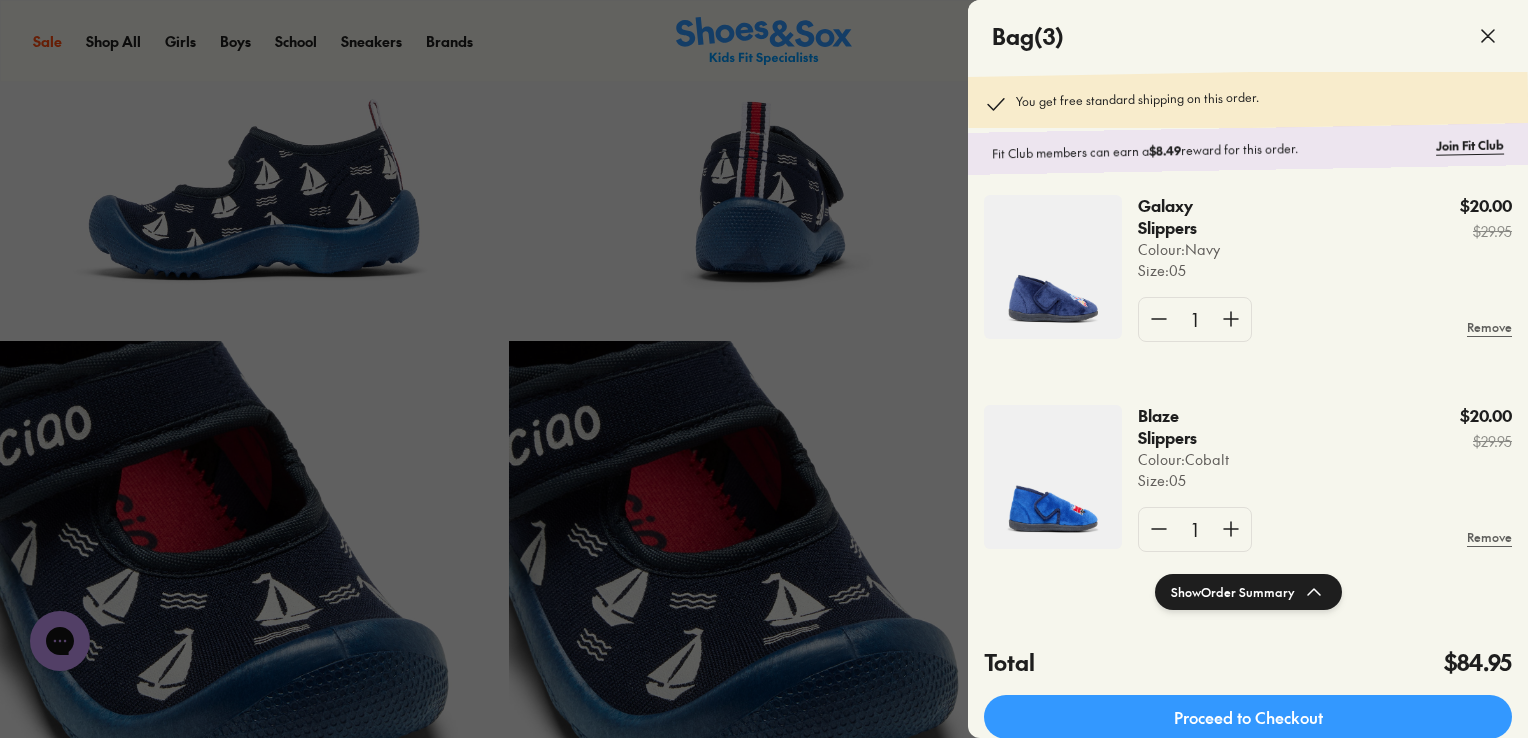 scroll, scrollTop: 247, scrollLeft: 0, axis: vertical 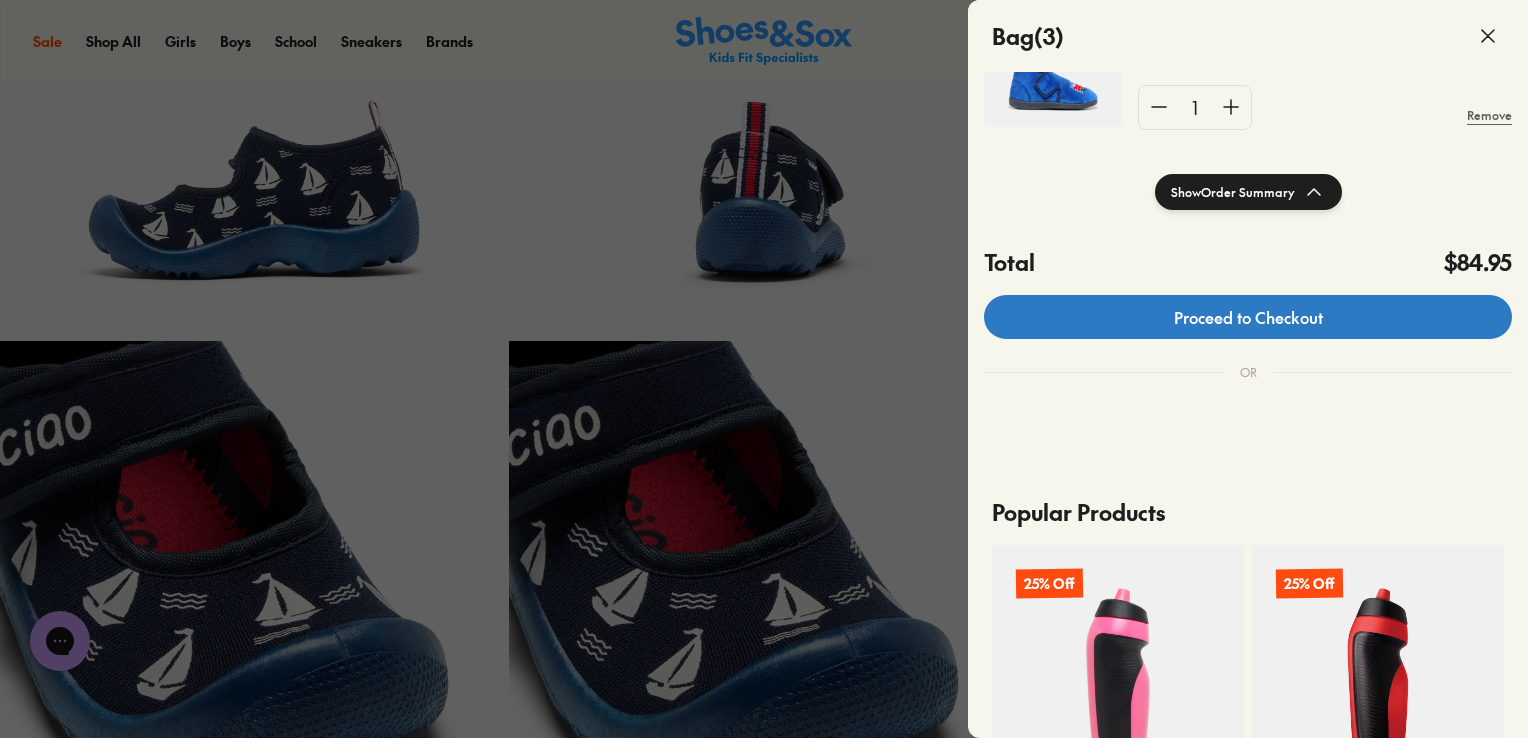 click on "Proceed to Checkout" 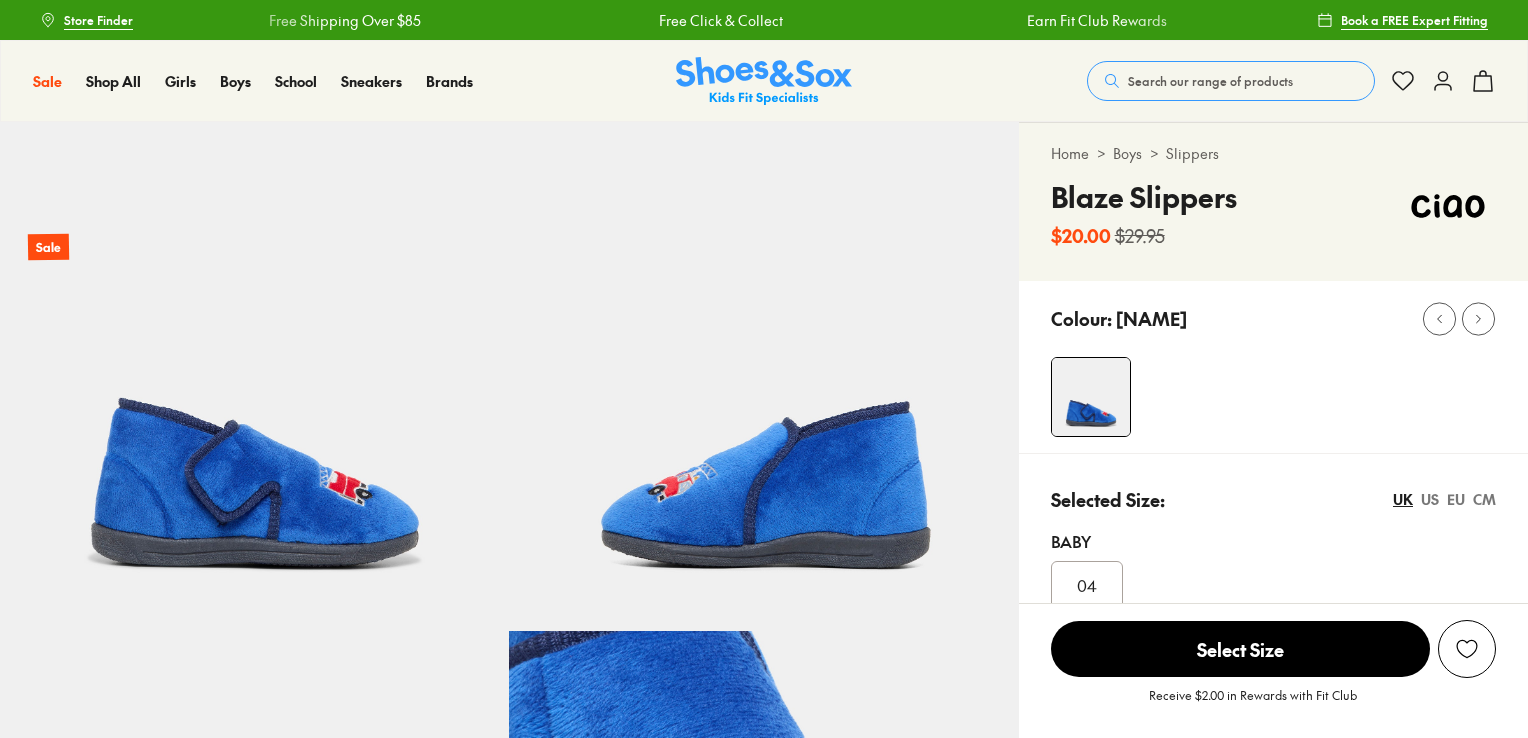 scroll, scrollTop: 0, scrollLeft: 0, axis: both 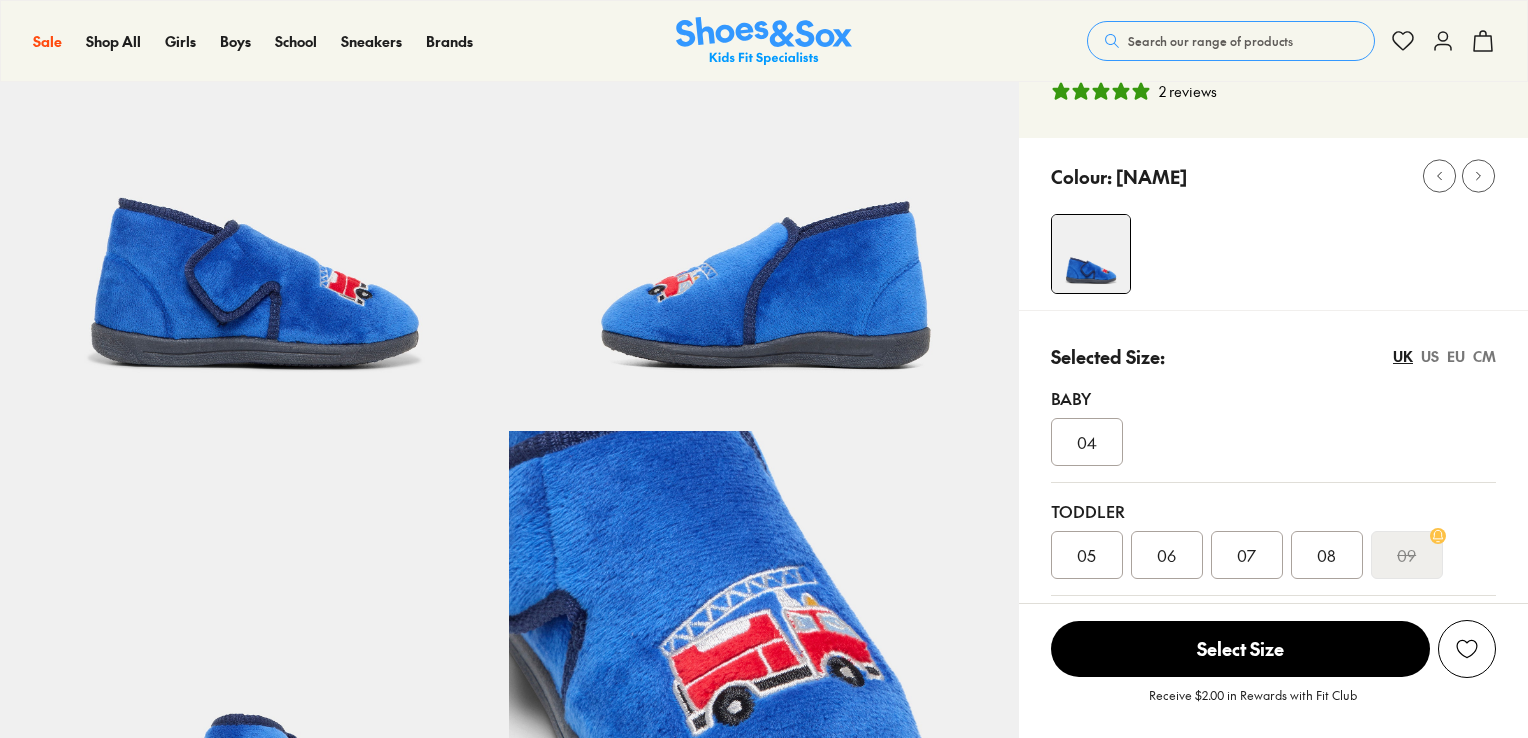 select on "*" 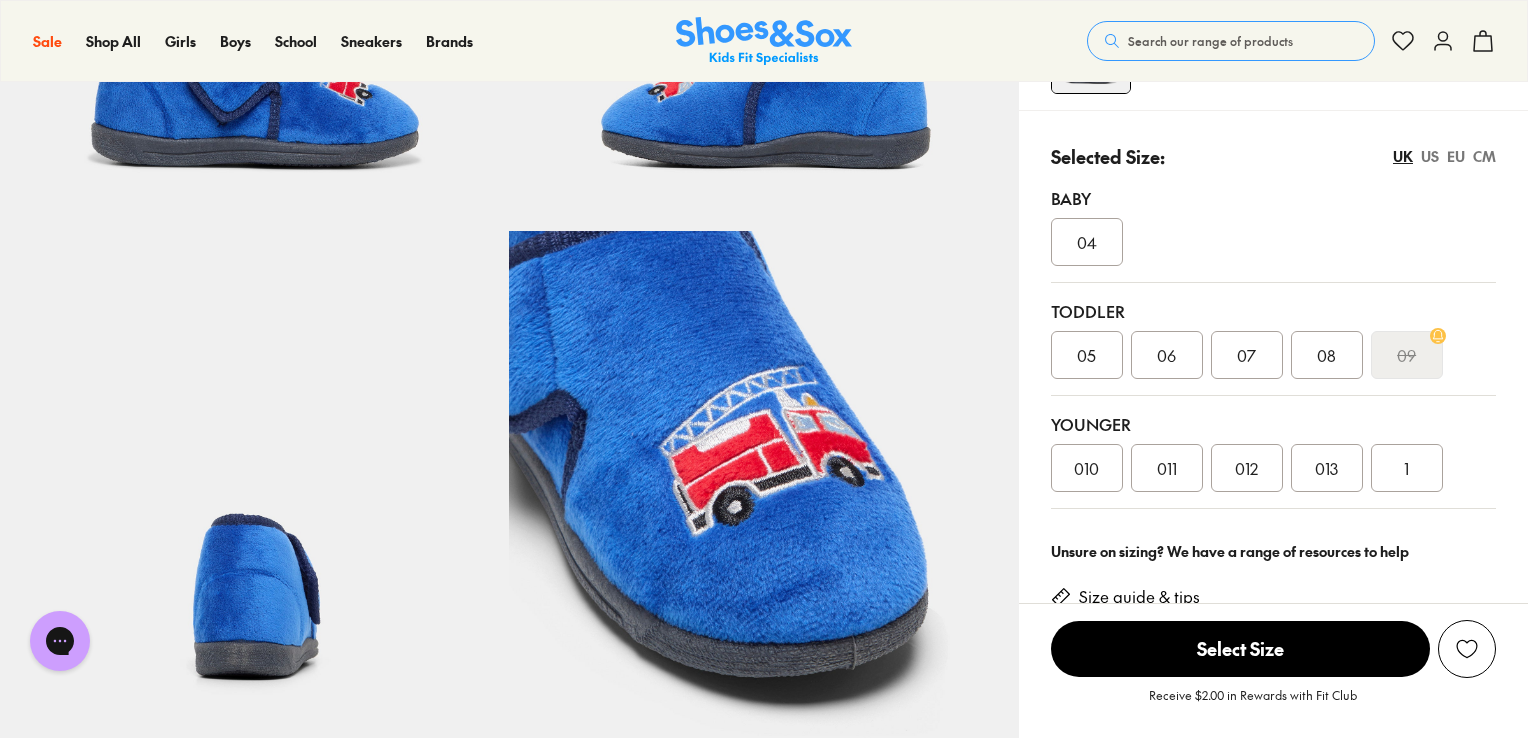 scroll, scrollTop: 0, scrollLeft: 0, axis: both 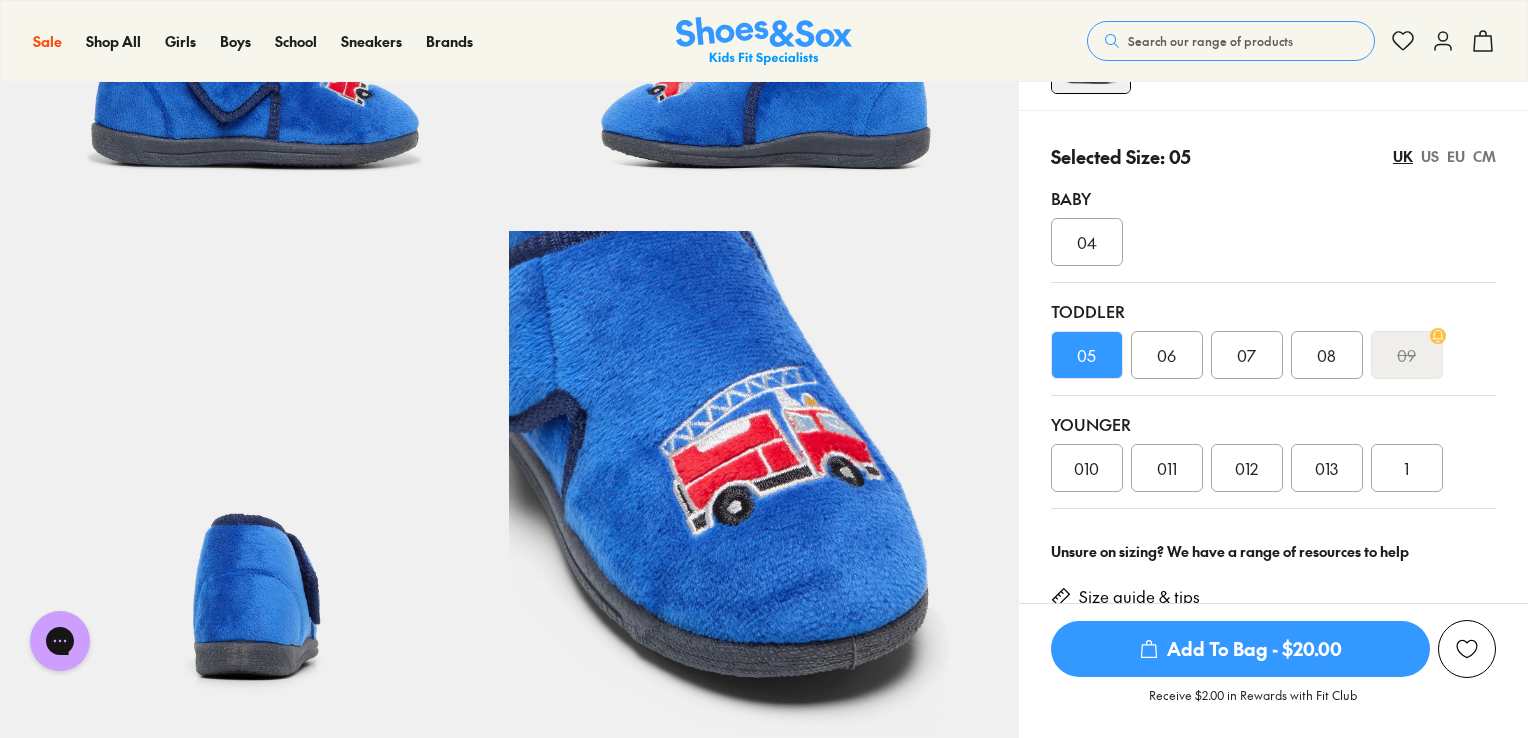 click on "Add To Bag - $20.00" at bounding box center (1240, 649) 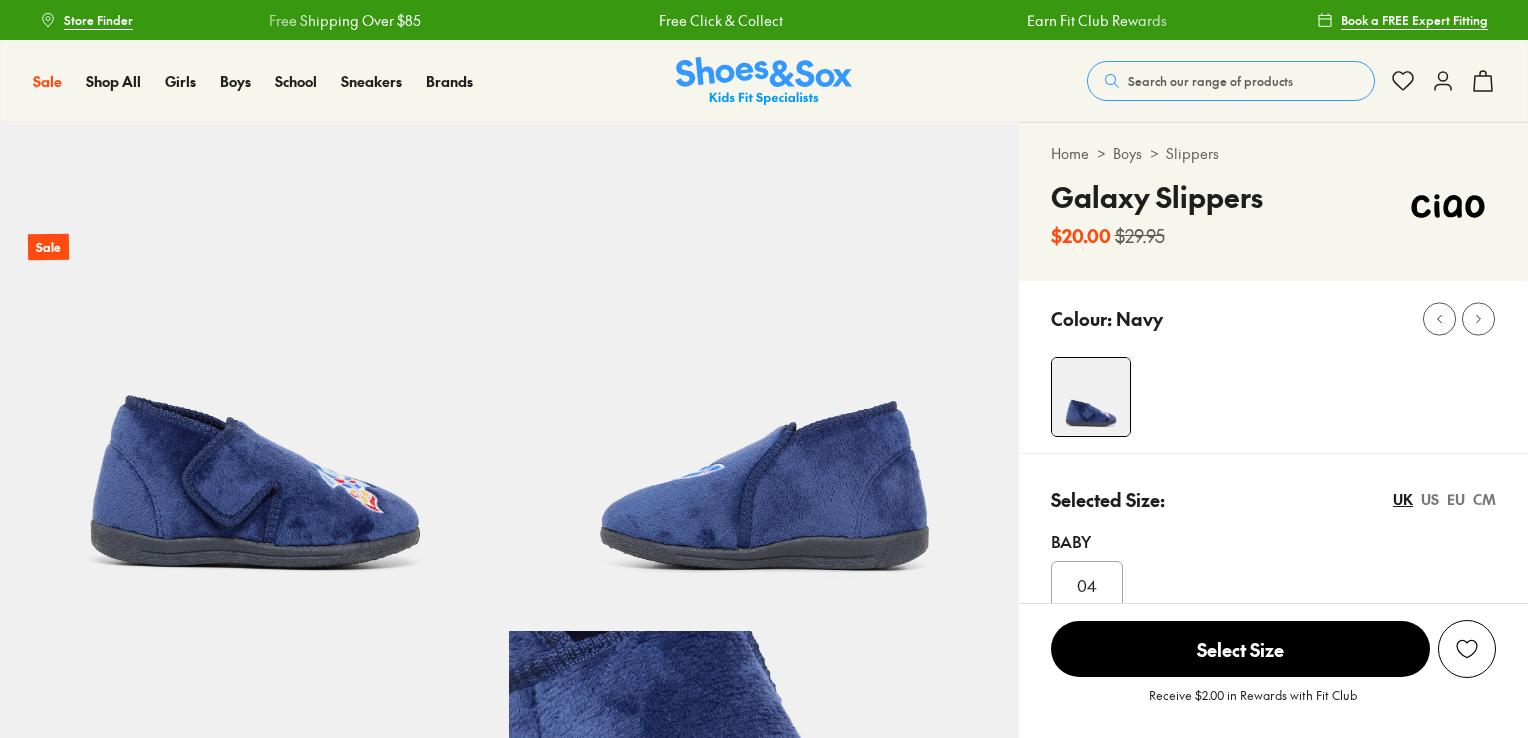 select on "*" 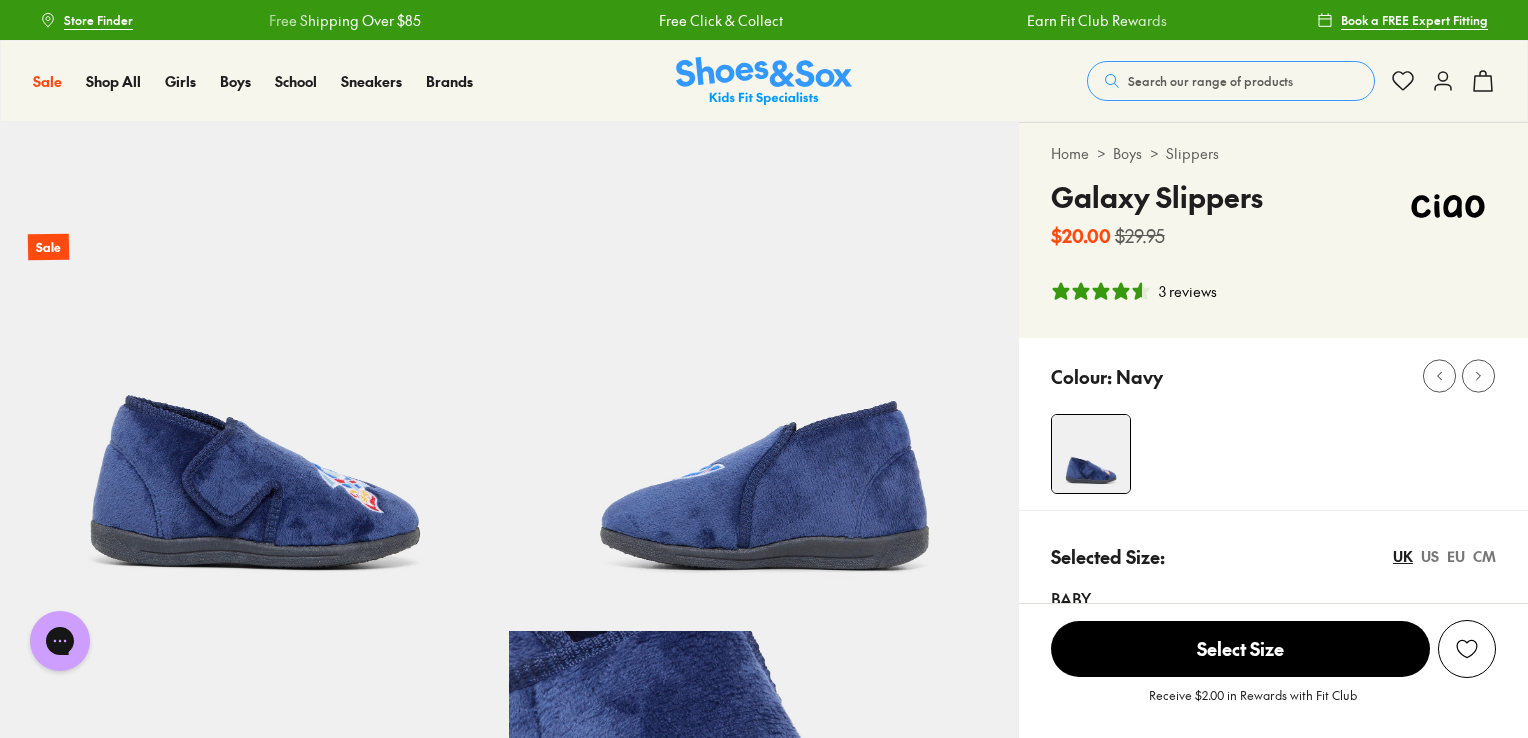 scroll, scrollTop: 300, scrollLeft: 0, axis: vertical 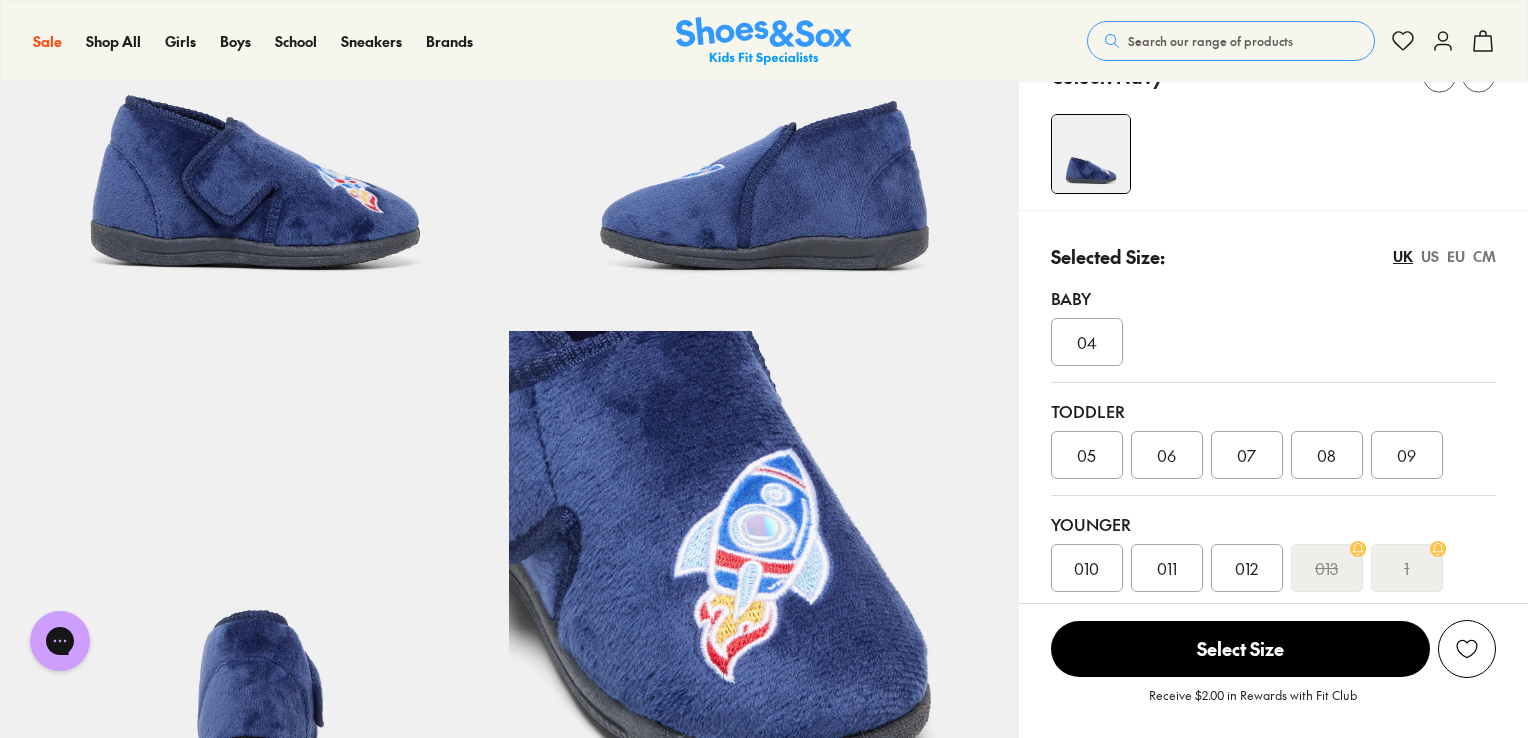 click on "05" at bounding box center (1087, 455) 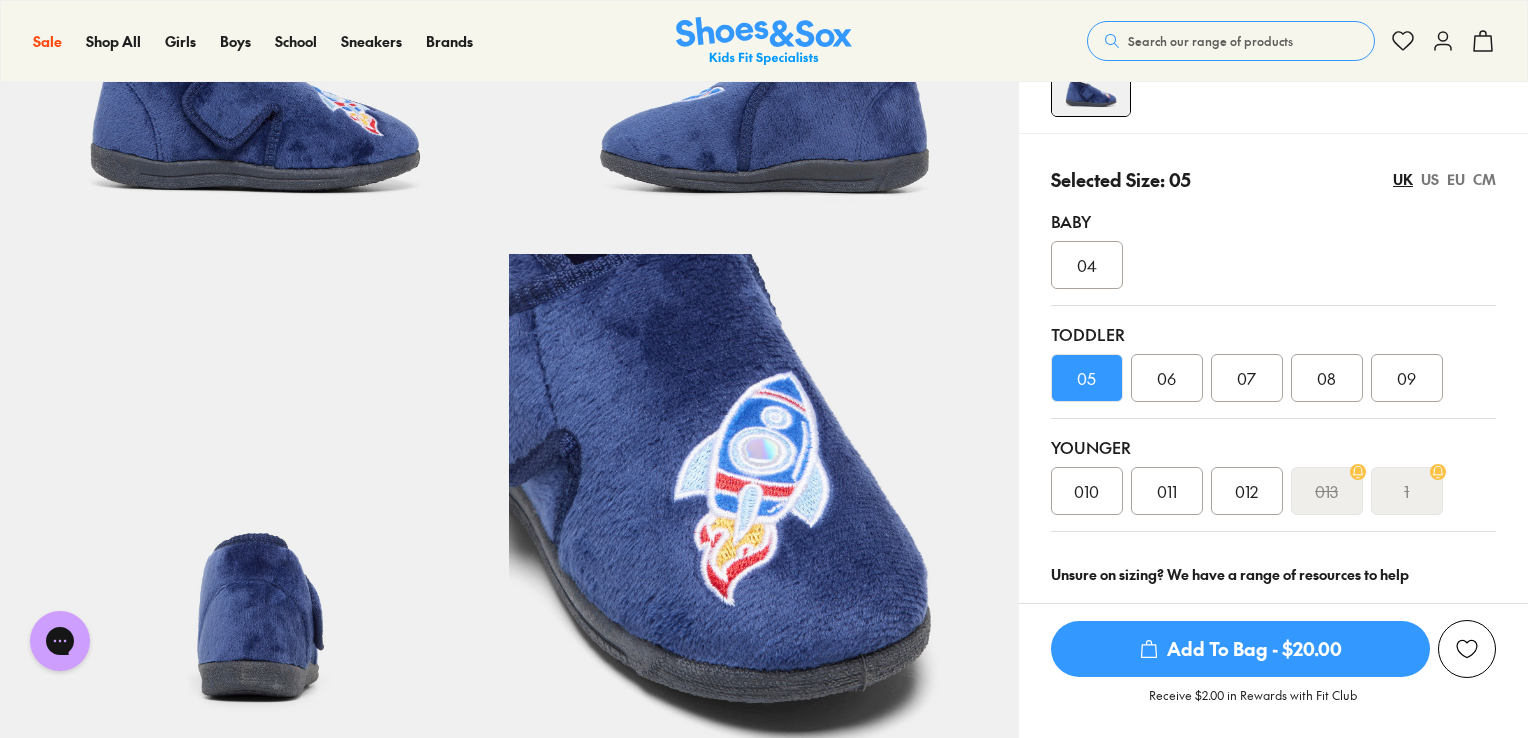 scroll, scrollTop: 500, scrollLeft: 0, axis: vertical 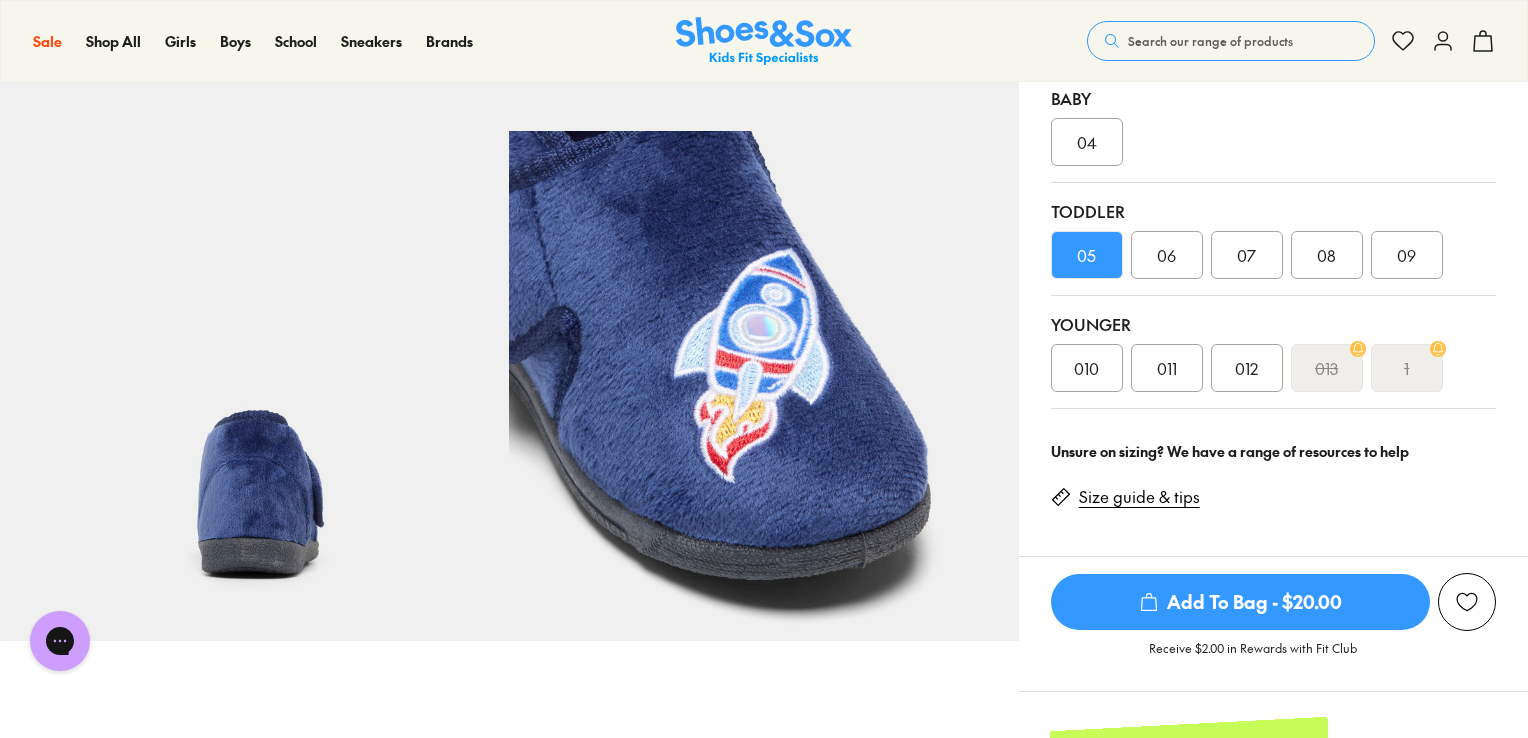click on "Add To Bag - $20.00" at bounding box center (1240, 602) 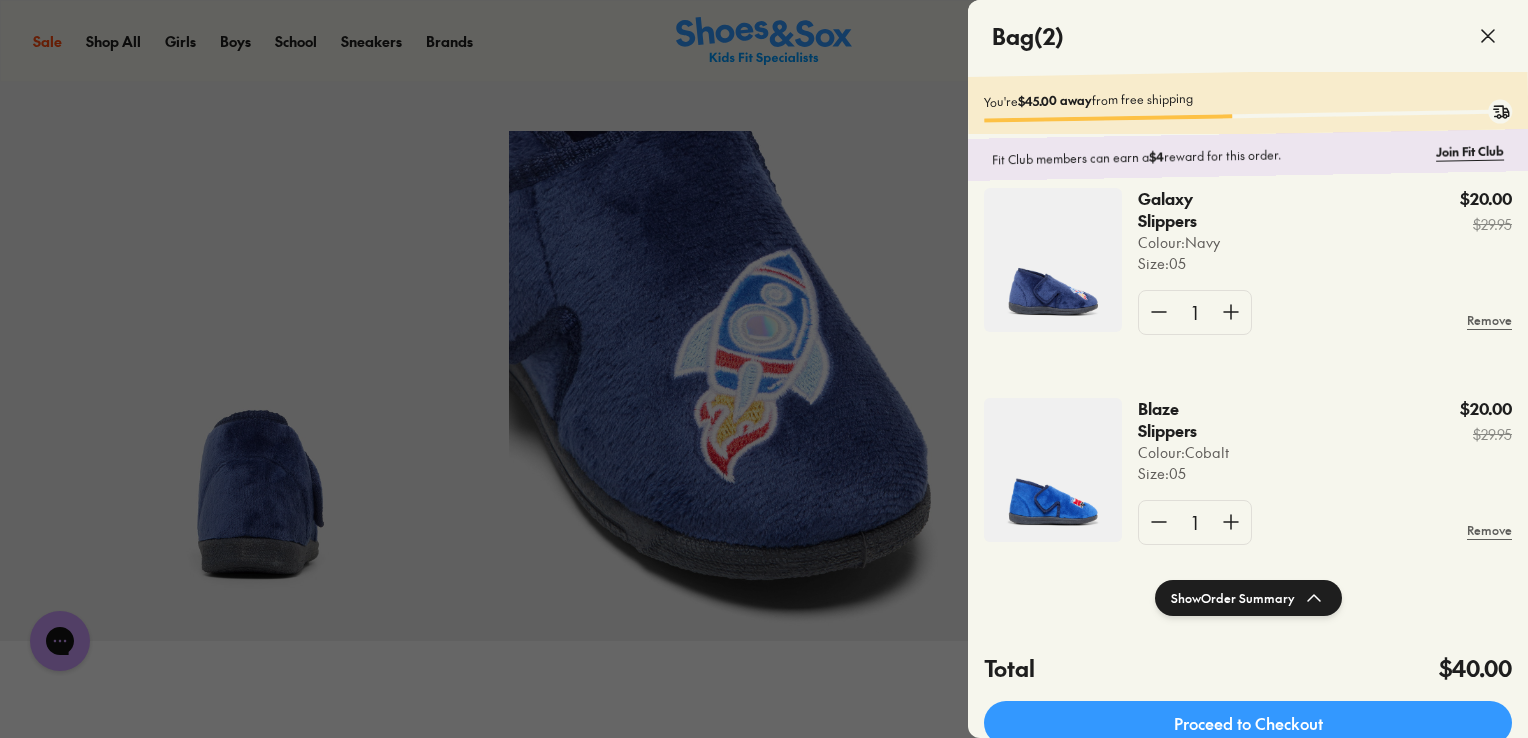 scroll, scrollTop: 0, scrollLeft: 0, axis: both 